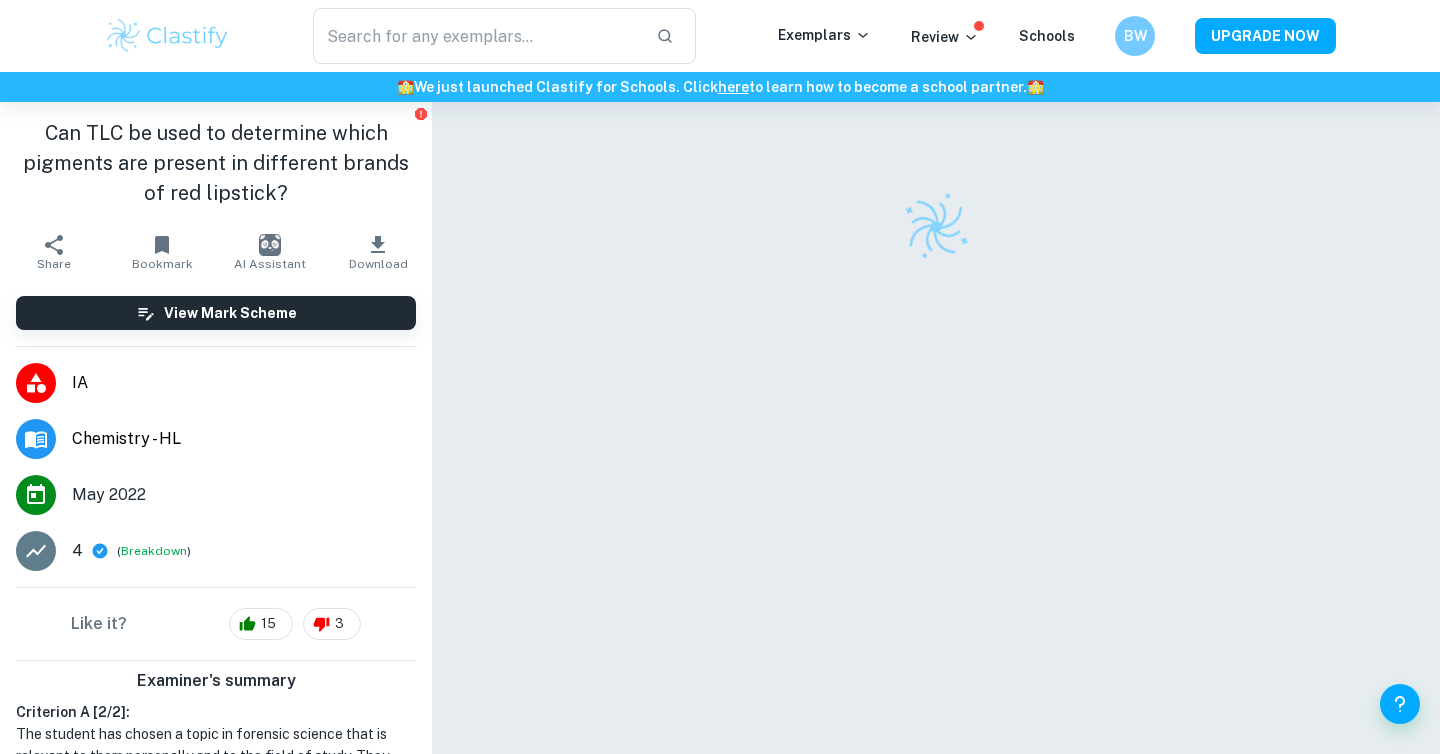 scroll, scrollTop: 0, scrollLeft: 0, axis: both 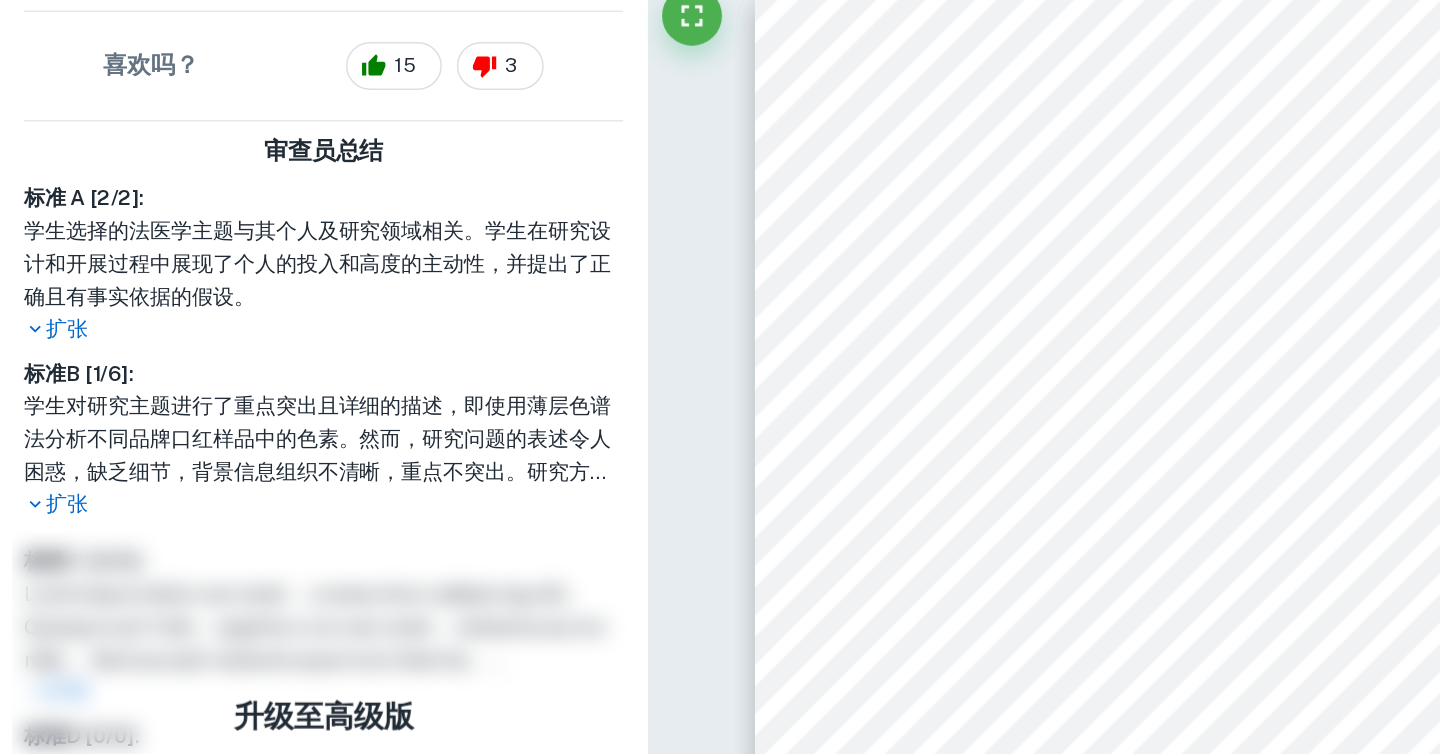 click on "扩张" at bounding box center (45, 345) 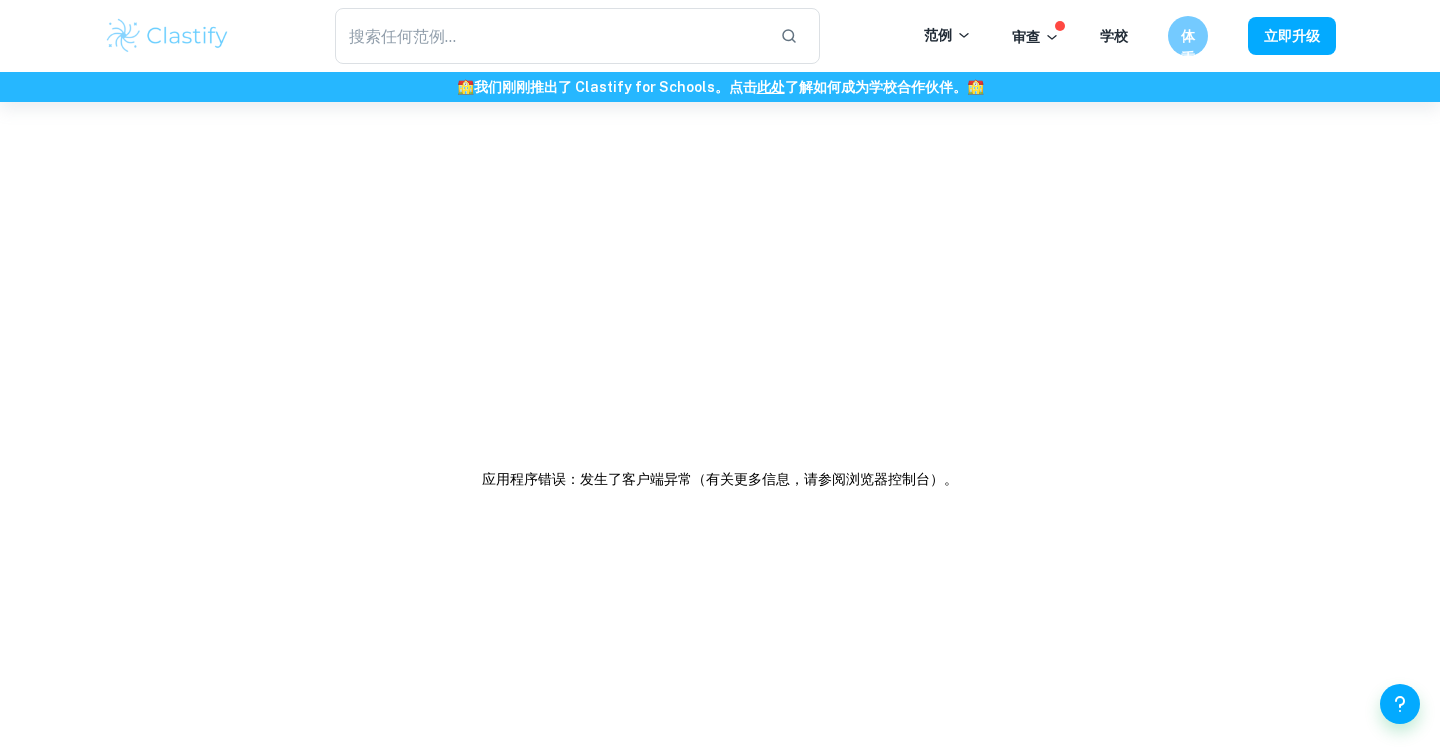 click at bounding box center [167, 36] 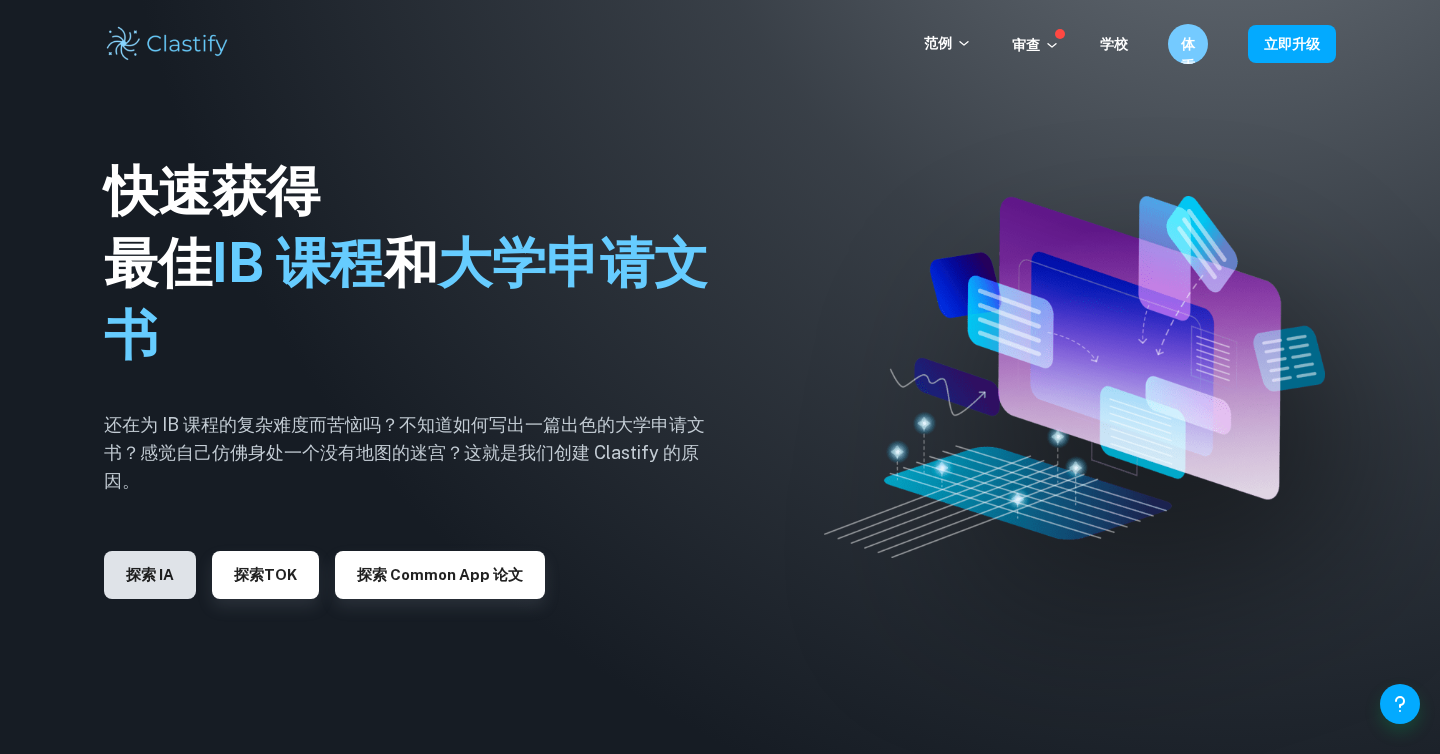 click on "探索 IA" at bounding box center [150, 575] 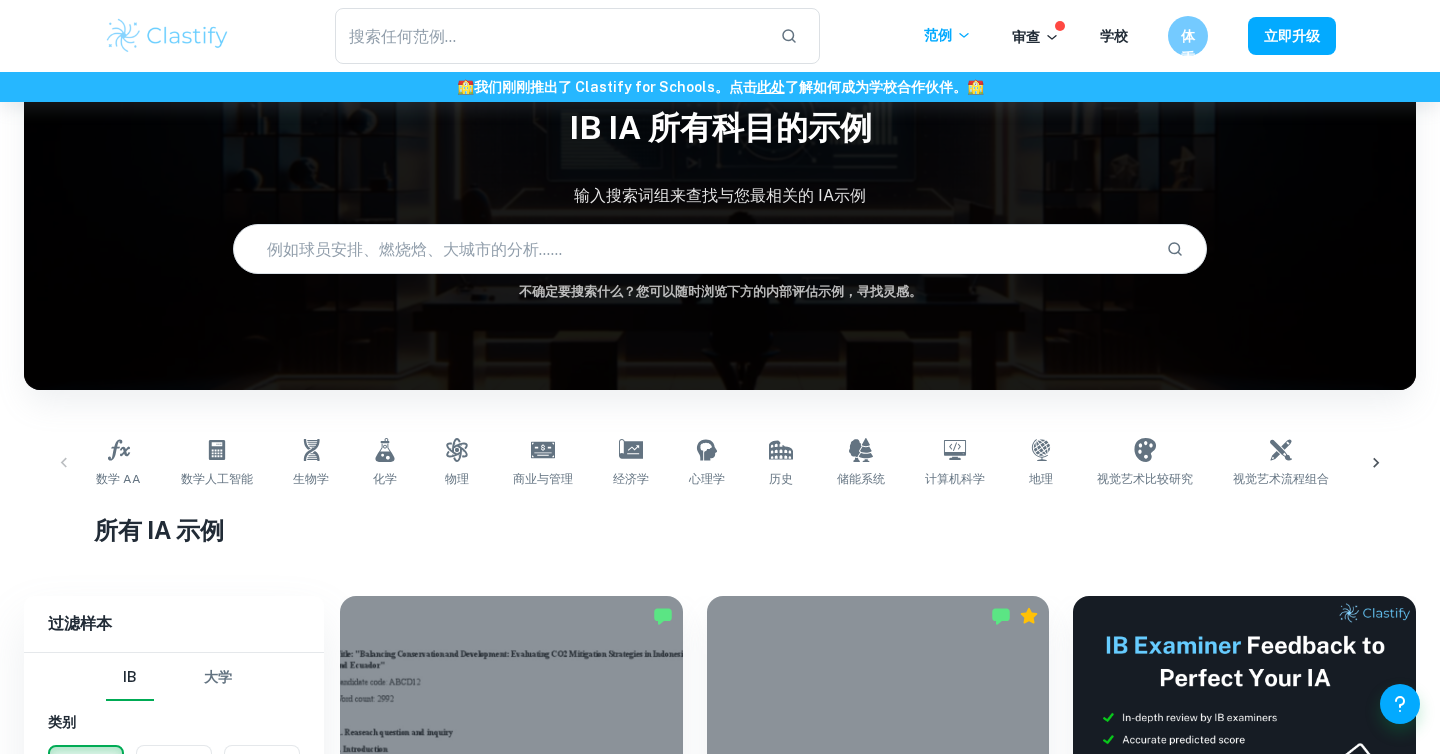 scroll, scrollTop: 100, scrollLeft: 0, axis: vertical 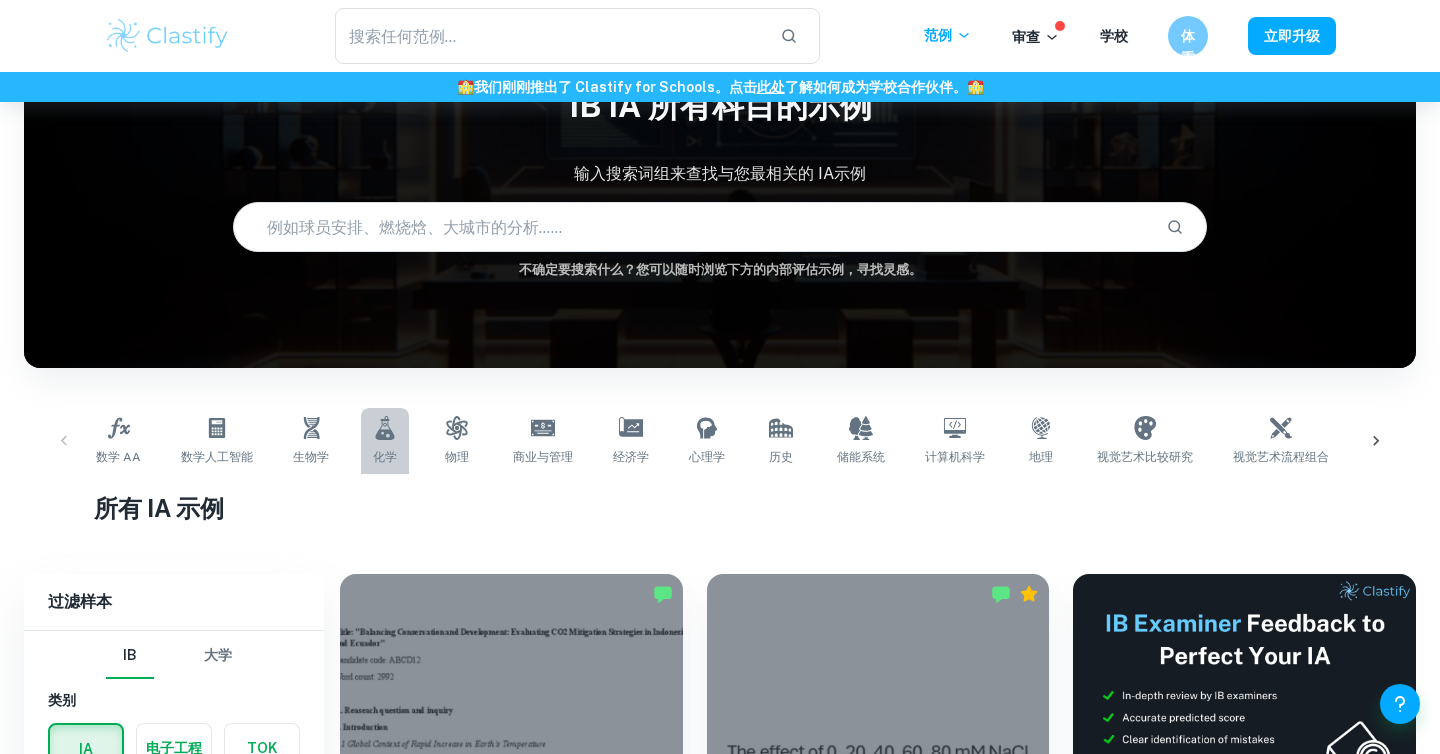 click 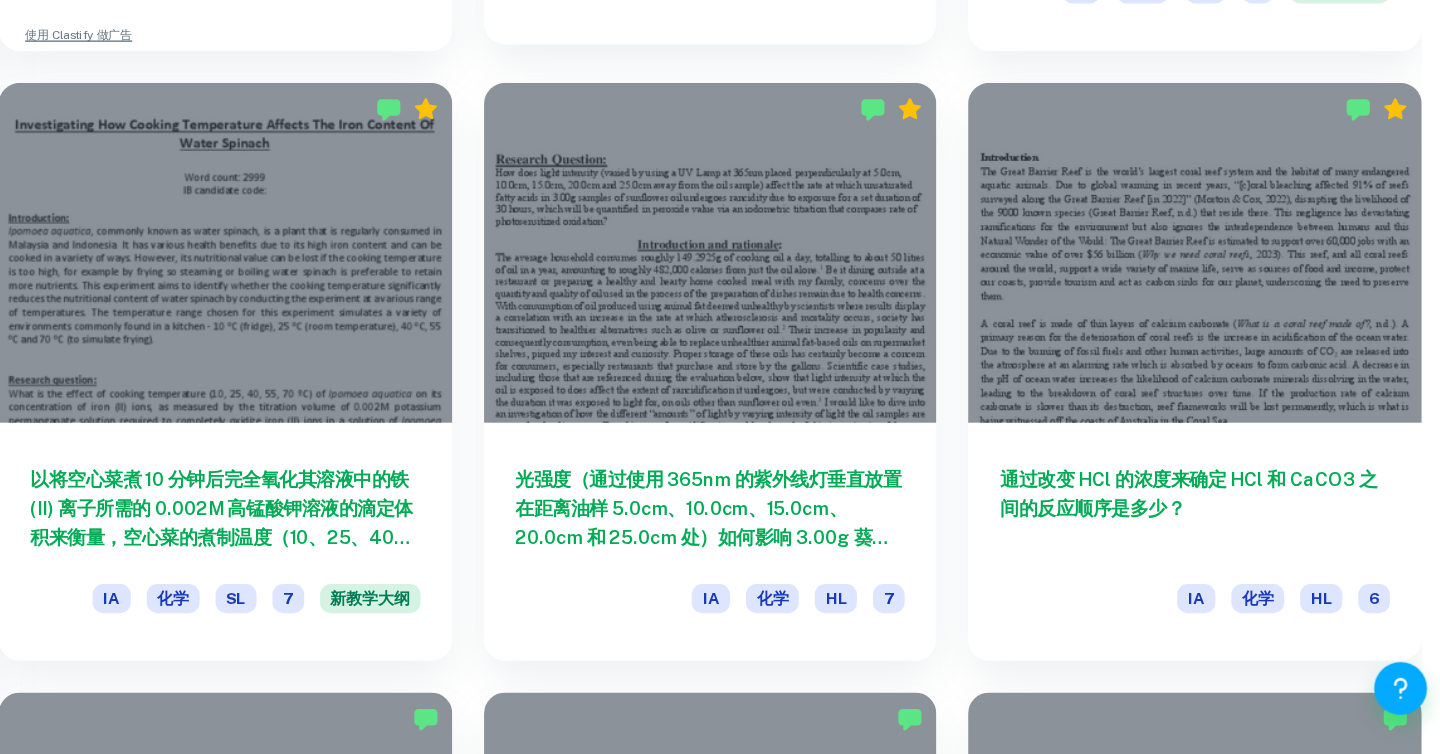 scroll, scrollTop: 1878, scrollLeft: 0, axis: vertical 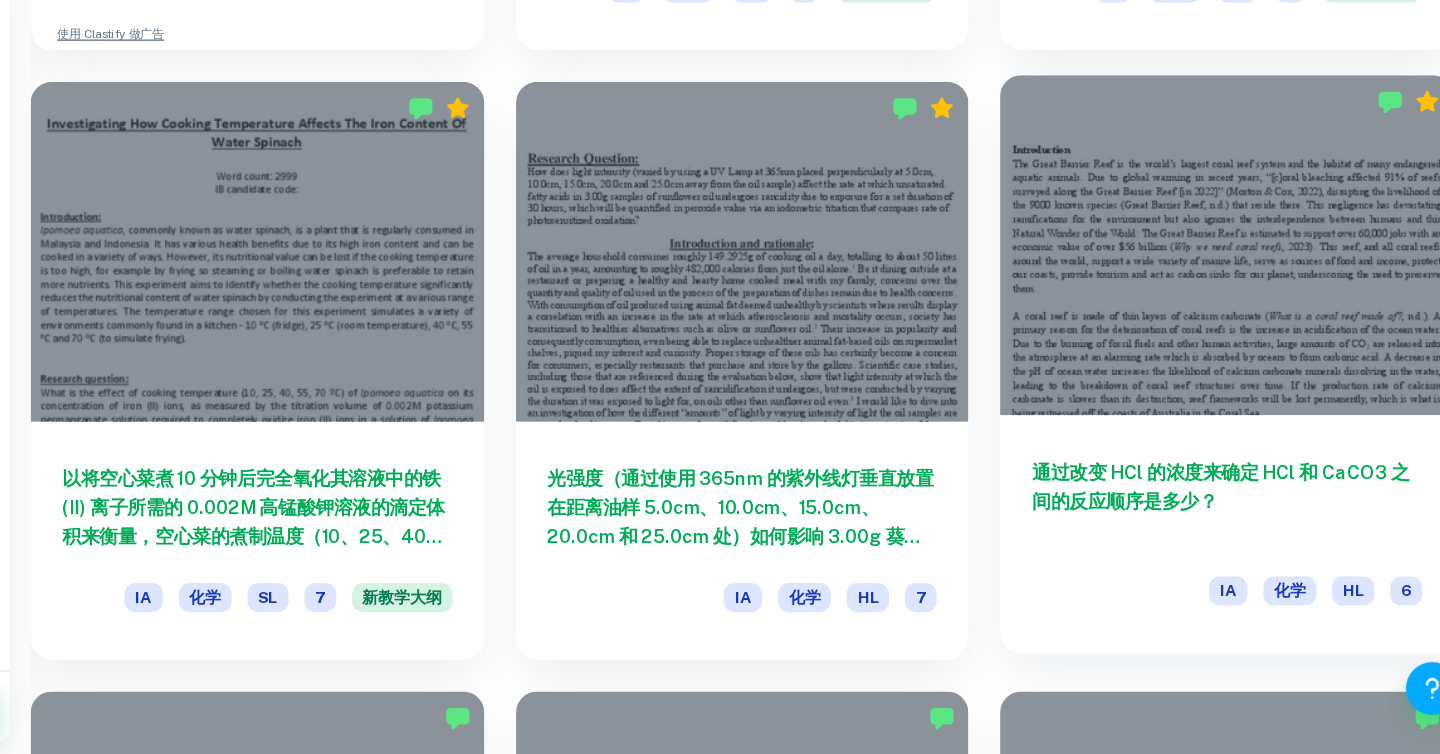 click on "通过改变 HCl 的浓度来确定 HCl 和 CaCO3 之间的反应顺序是多少？ IA 化学 HL 6" at bounding box center (1244, 587) 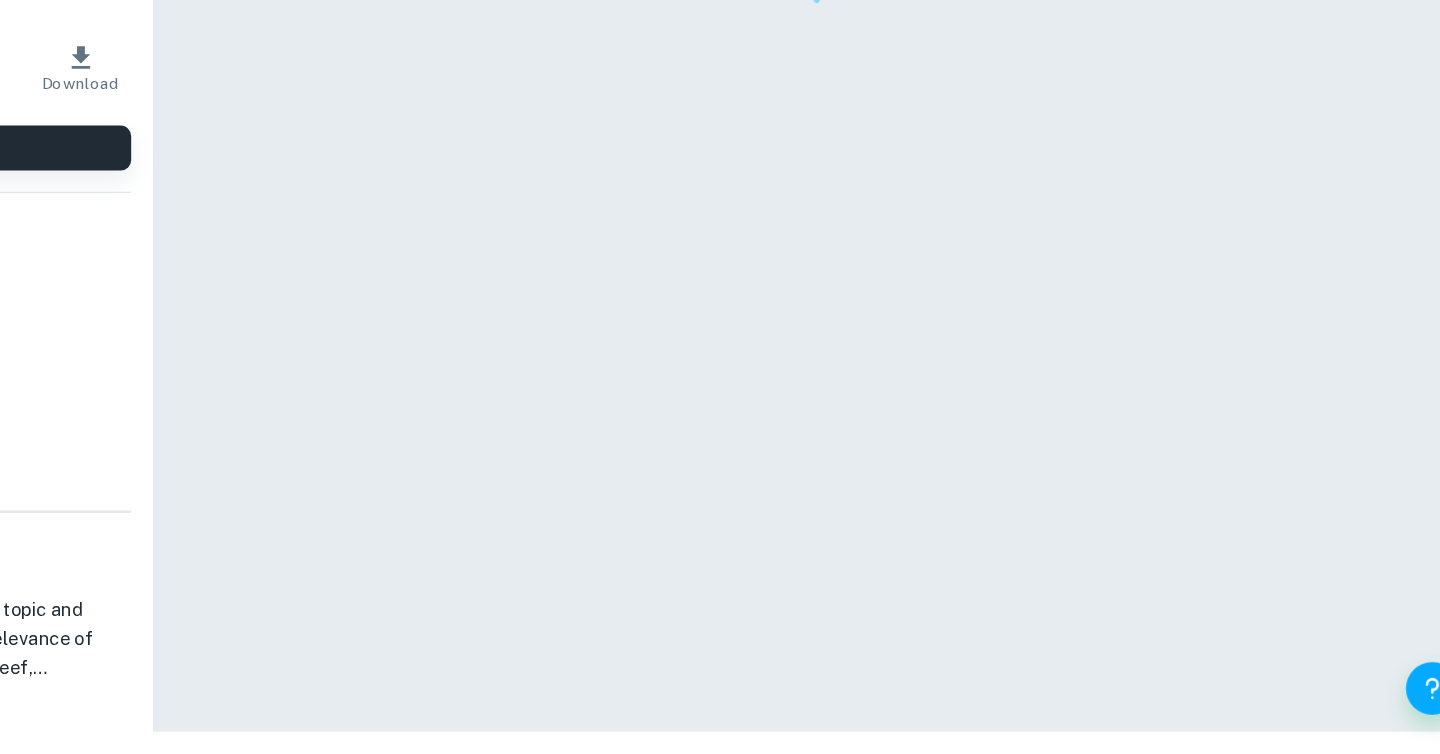 scroll, scrollTop: 77, scrollLeft: 0, axis: vertical 